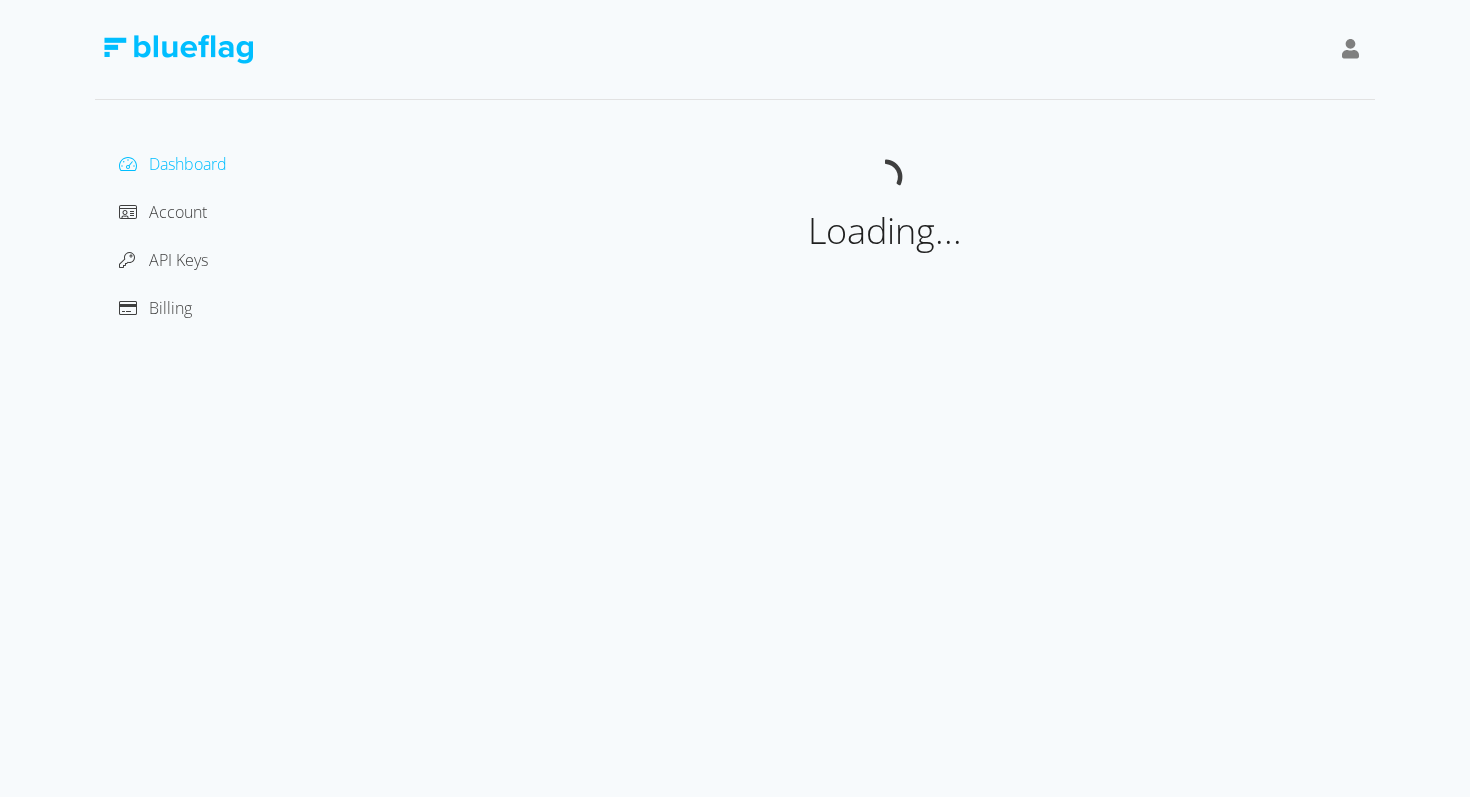 scroll, scrollTop: 0, scrollLeft: 0, axis: both 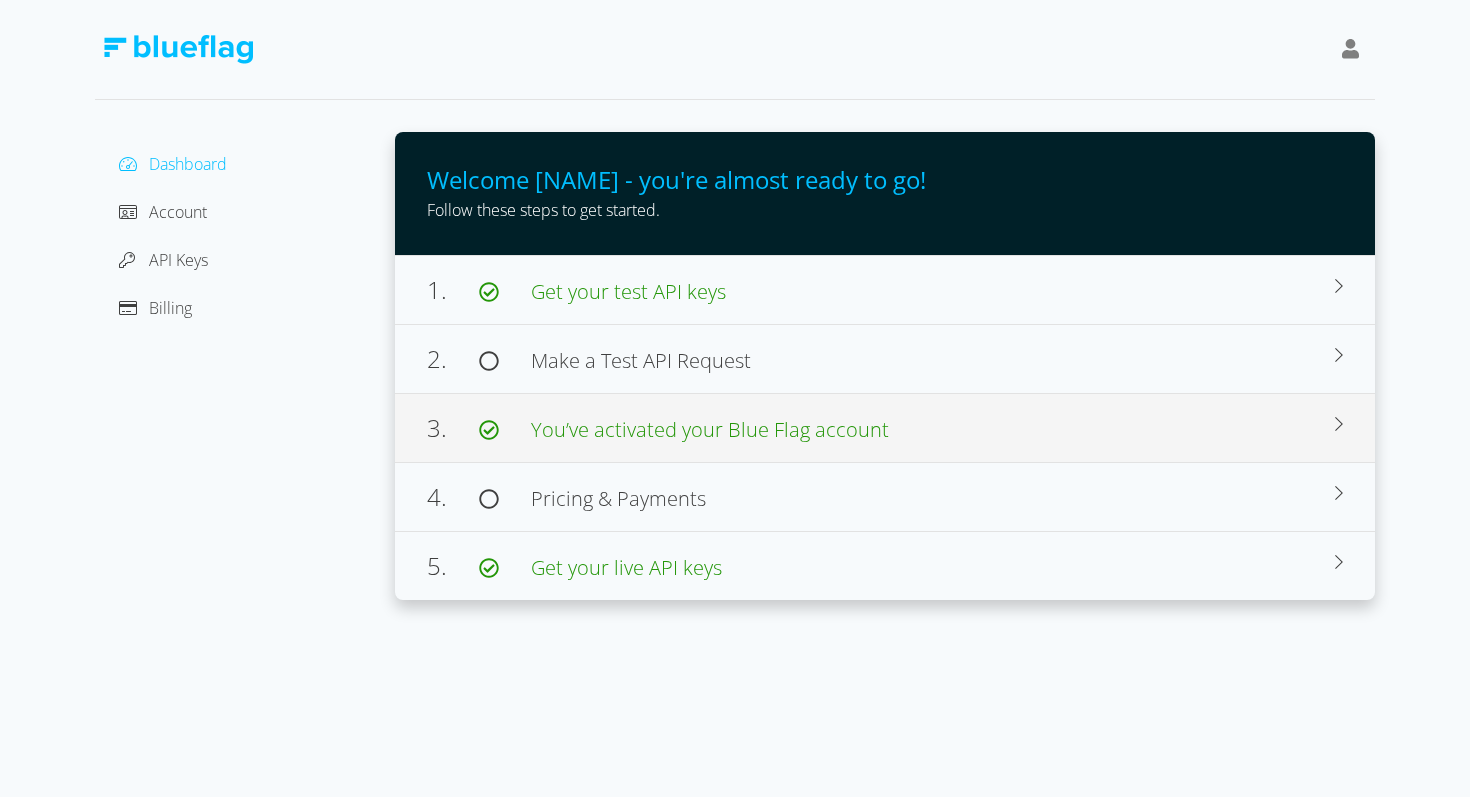 click on "You’ve activated your Blue Flag account" at bounding box center [710, 429] 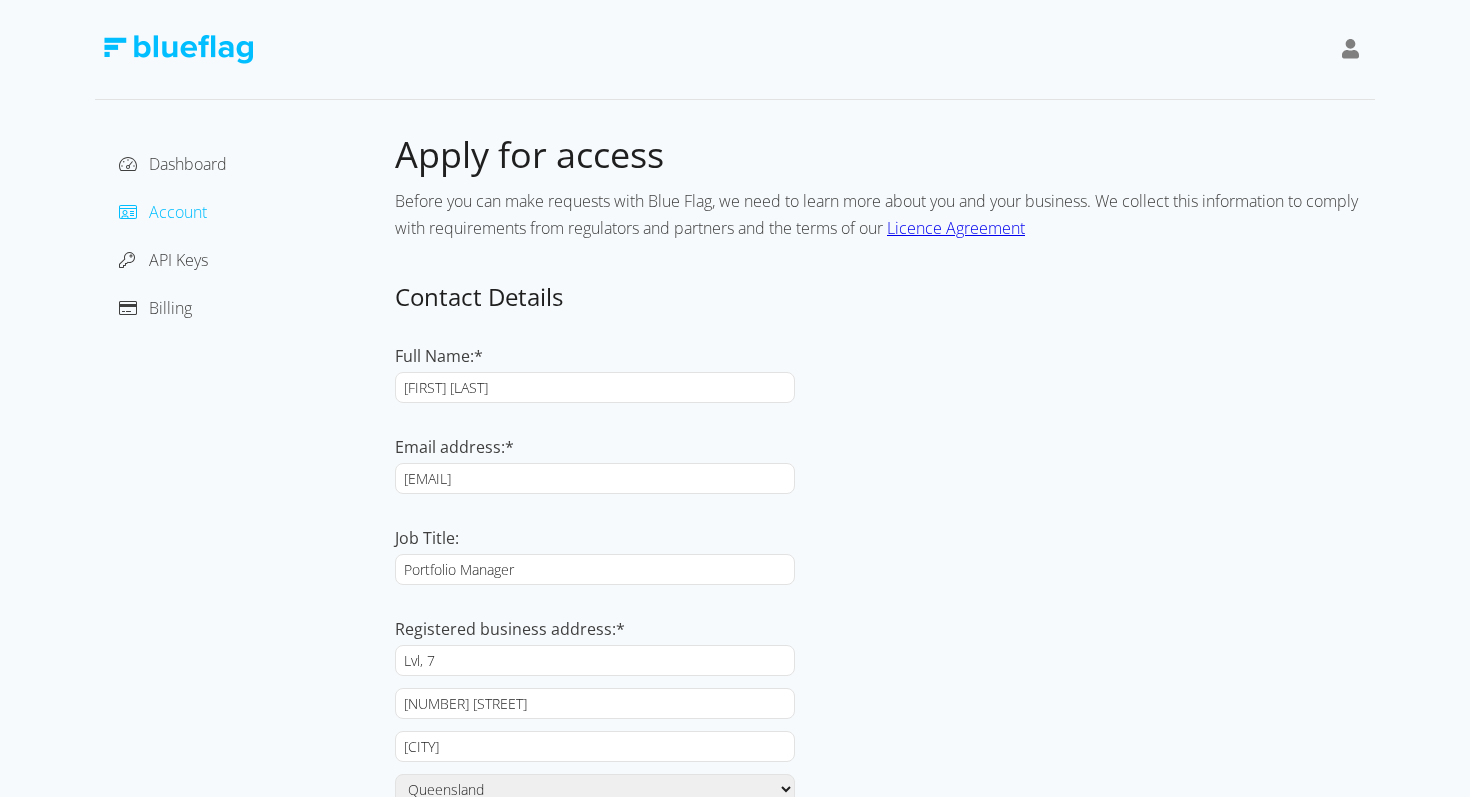 select on "QLD" 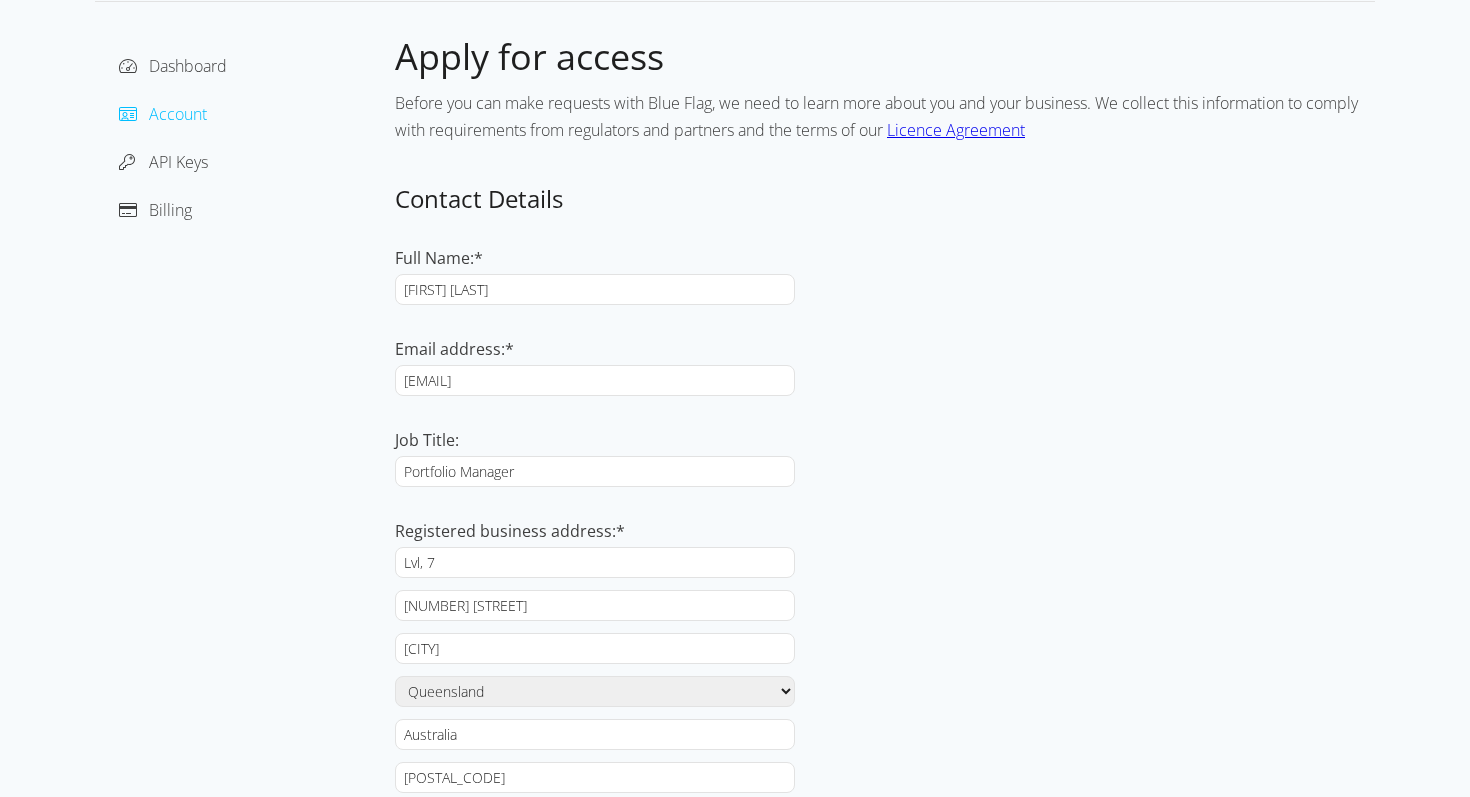 scroll, scrollTop: 0, scrollLeft: 0, axis: both 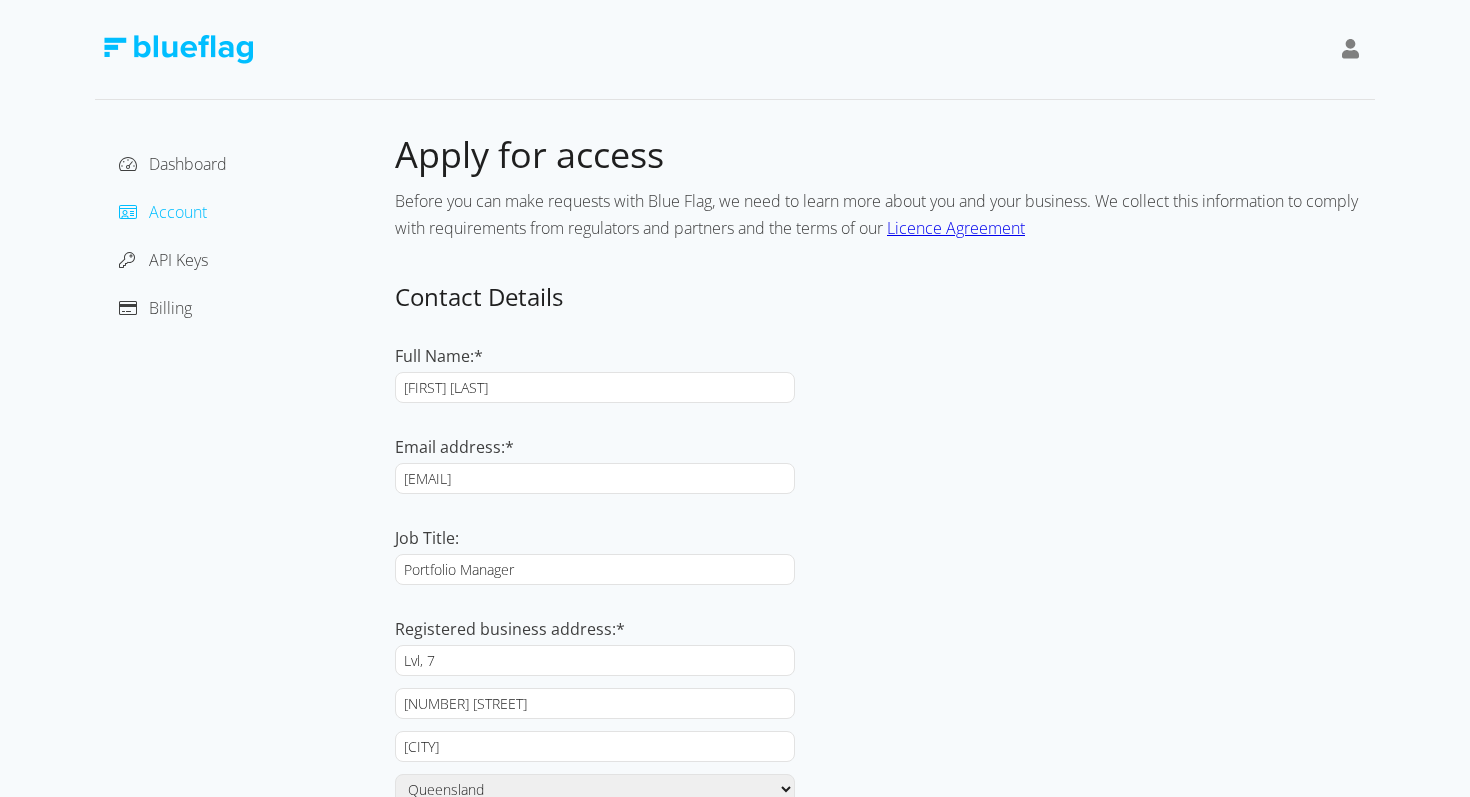 click on "Account" at bounding box center [178, 212] 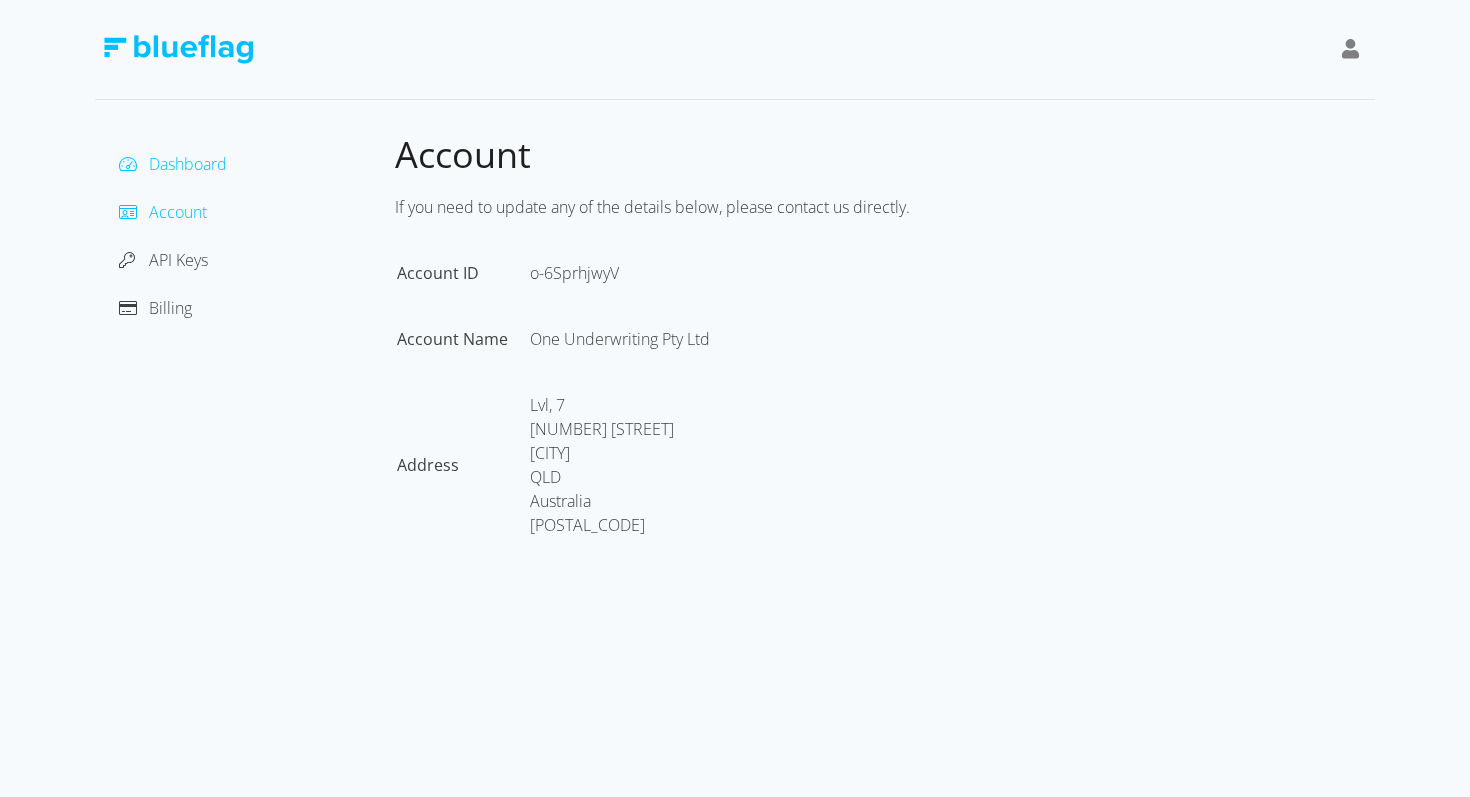 click 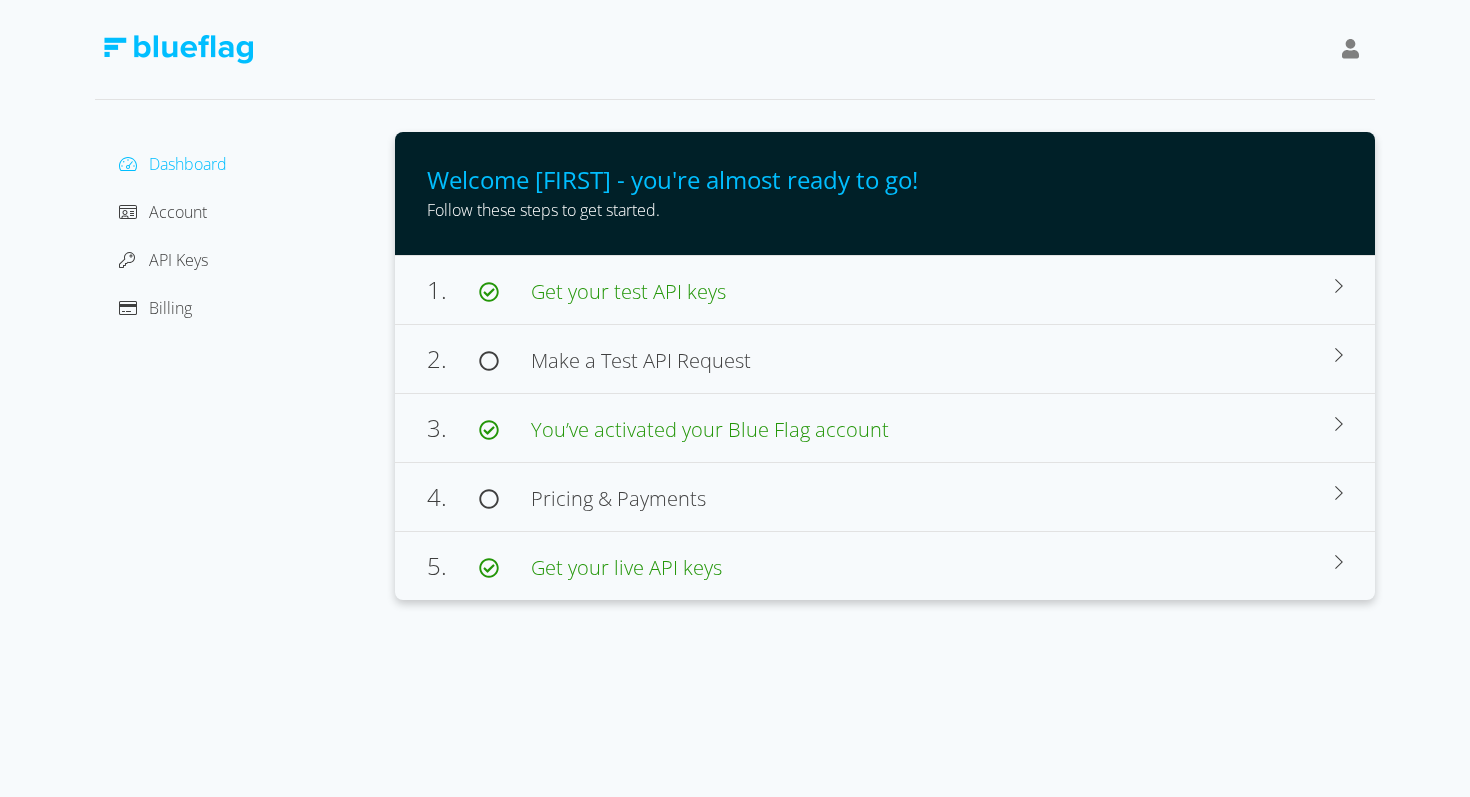 scroll, scrollTop: 0, scrollLeft: 0, axis: both 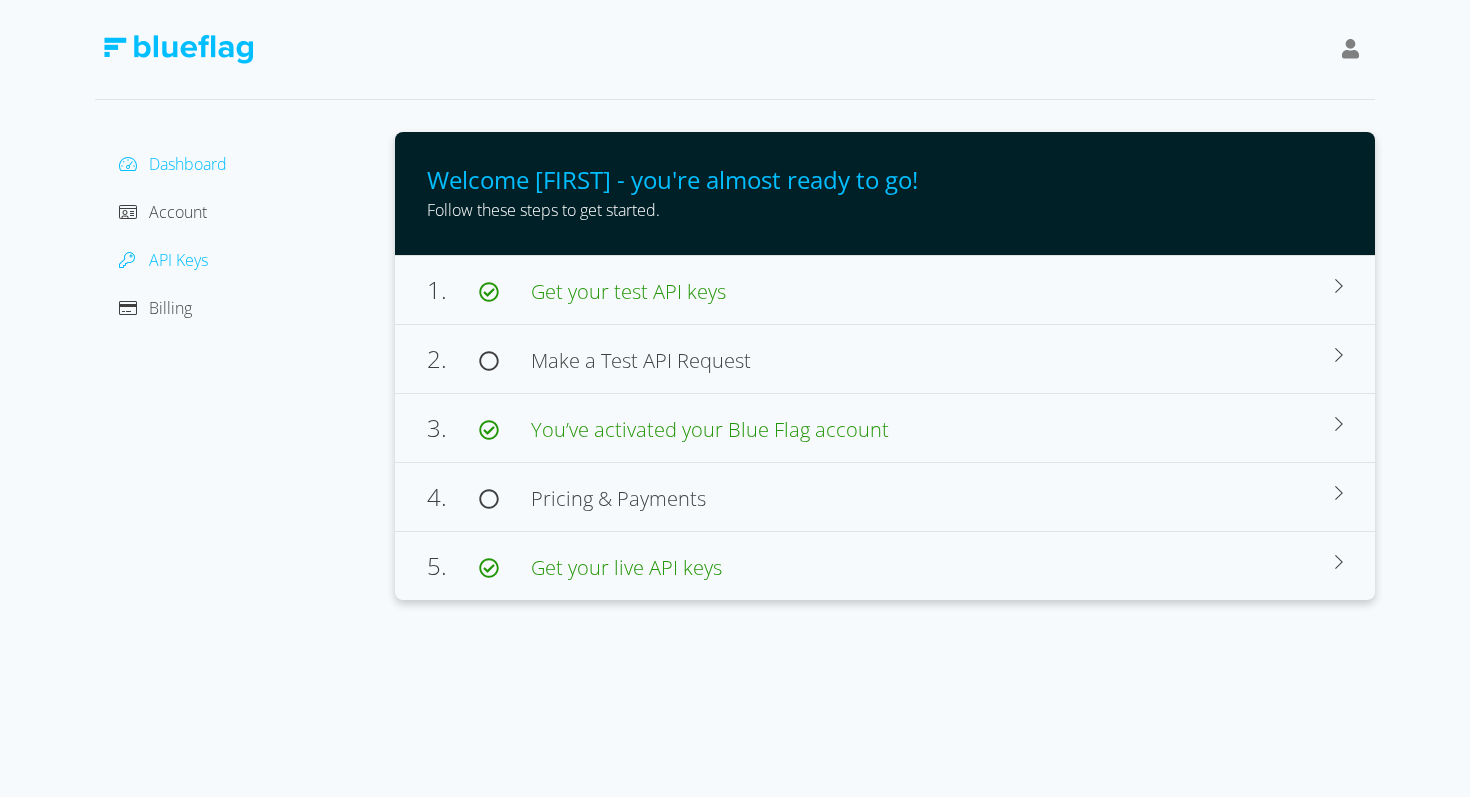 click on "API Keys" at bounding box center (178, 260) 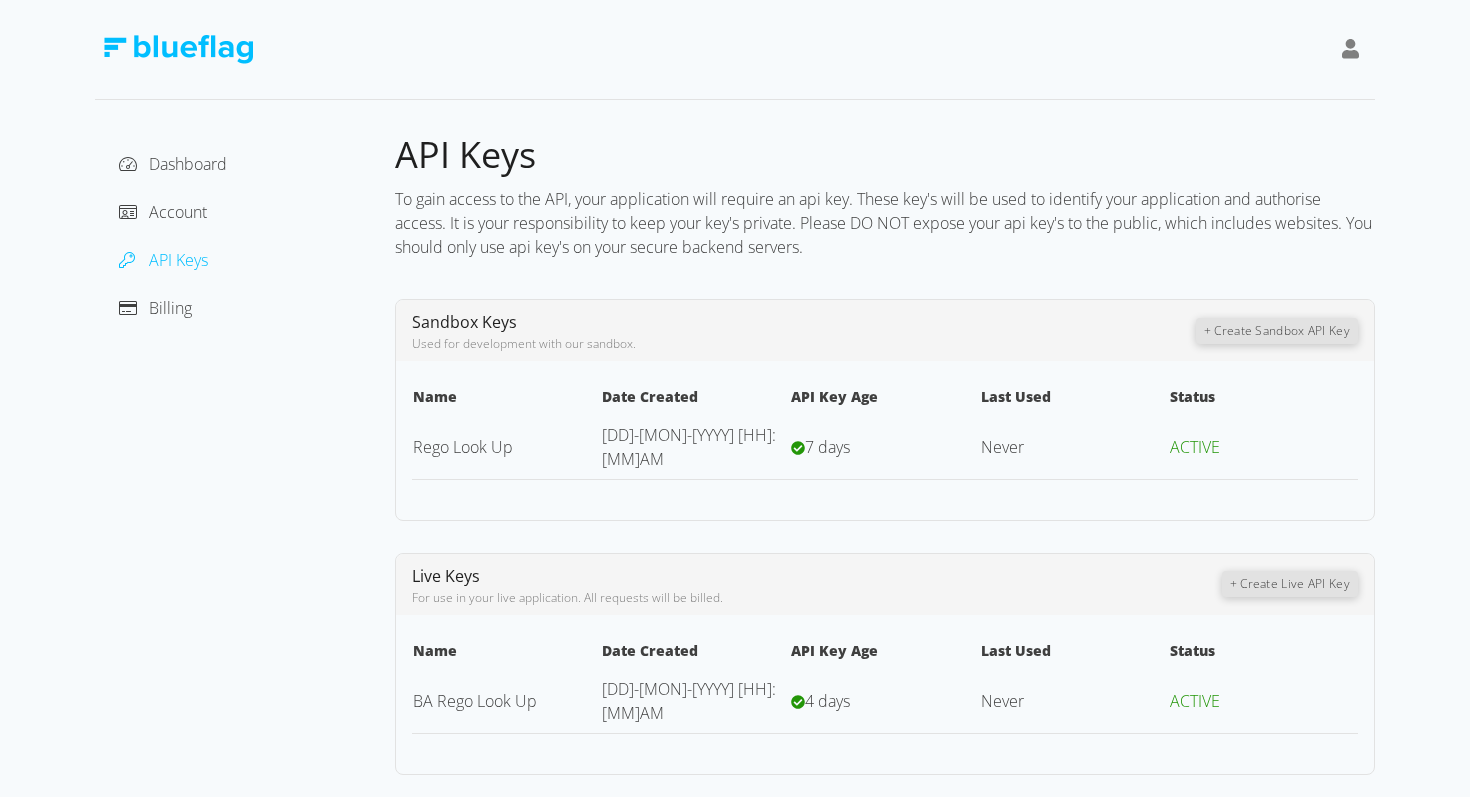 click on "+ Create Live API Key" at bounding box center [1290, 584] 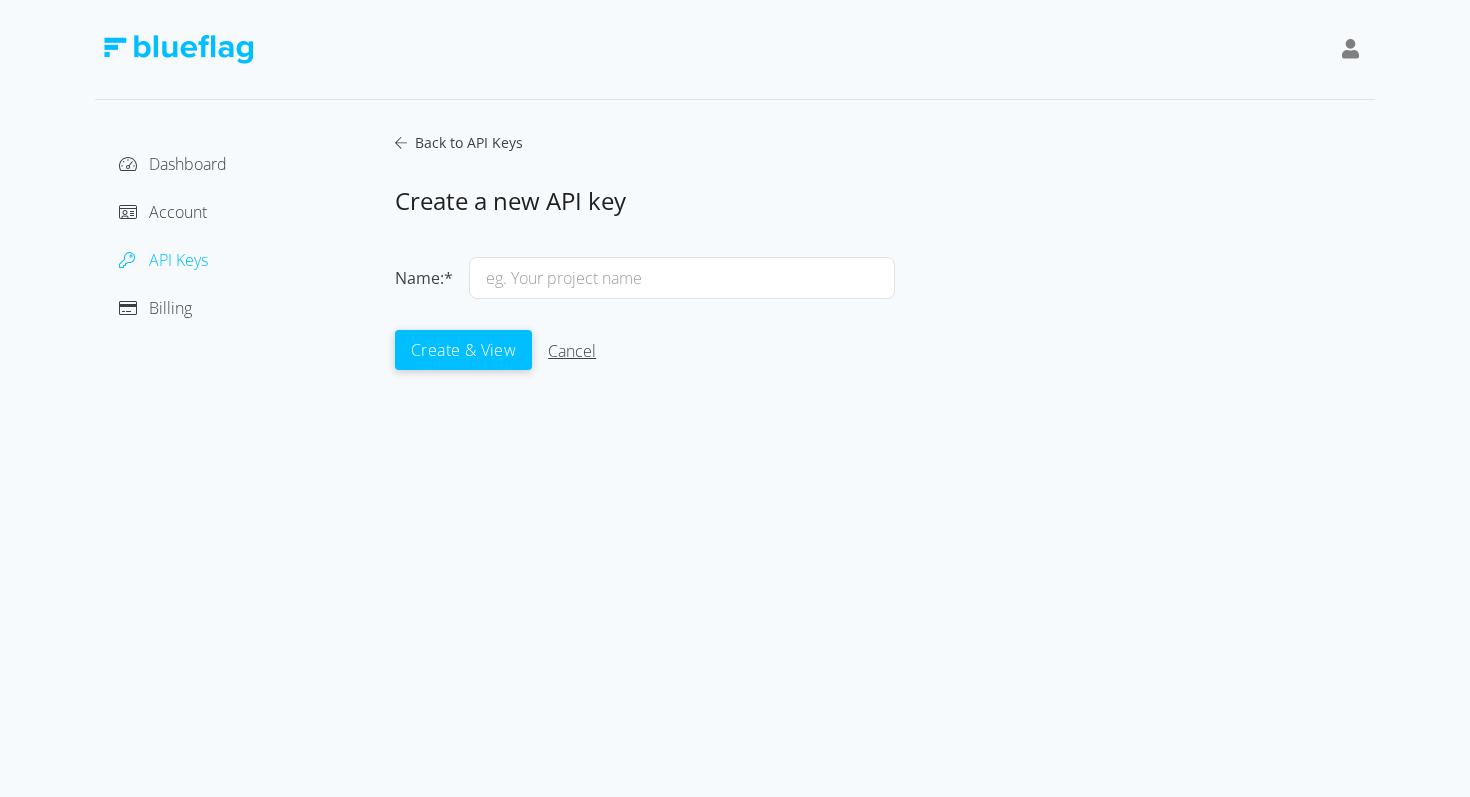 click on "Cancel" at bounding box center (572, 351) 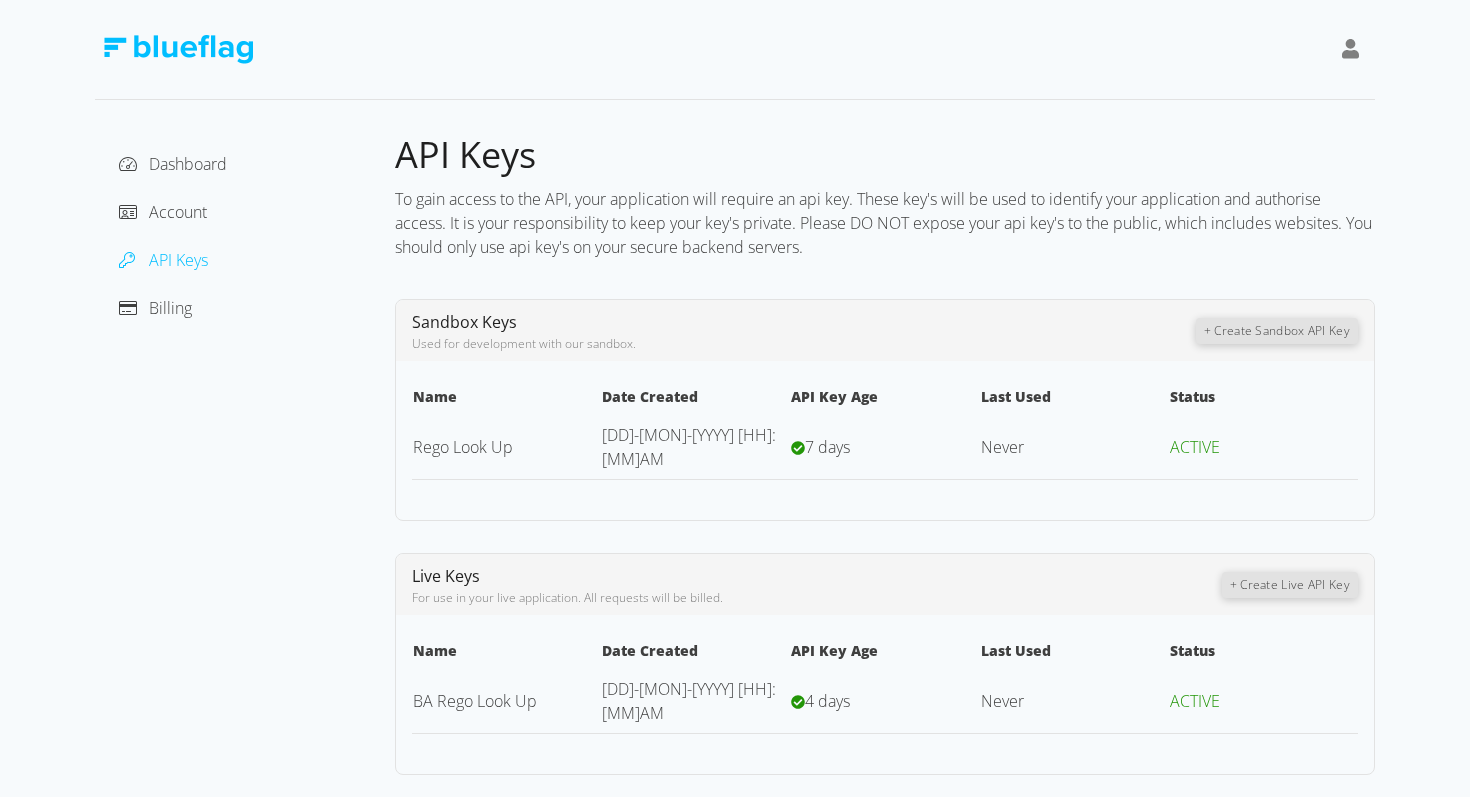 click 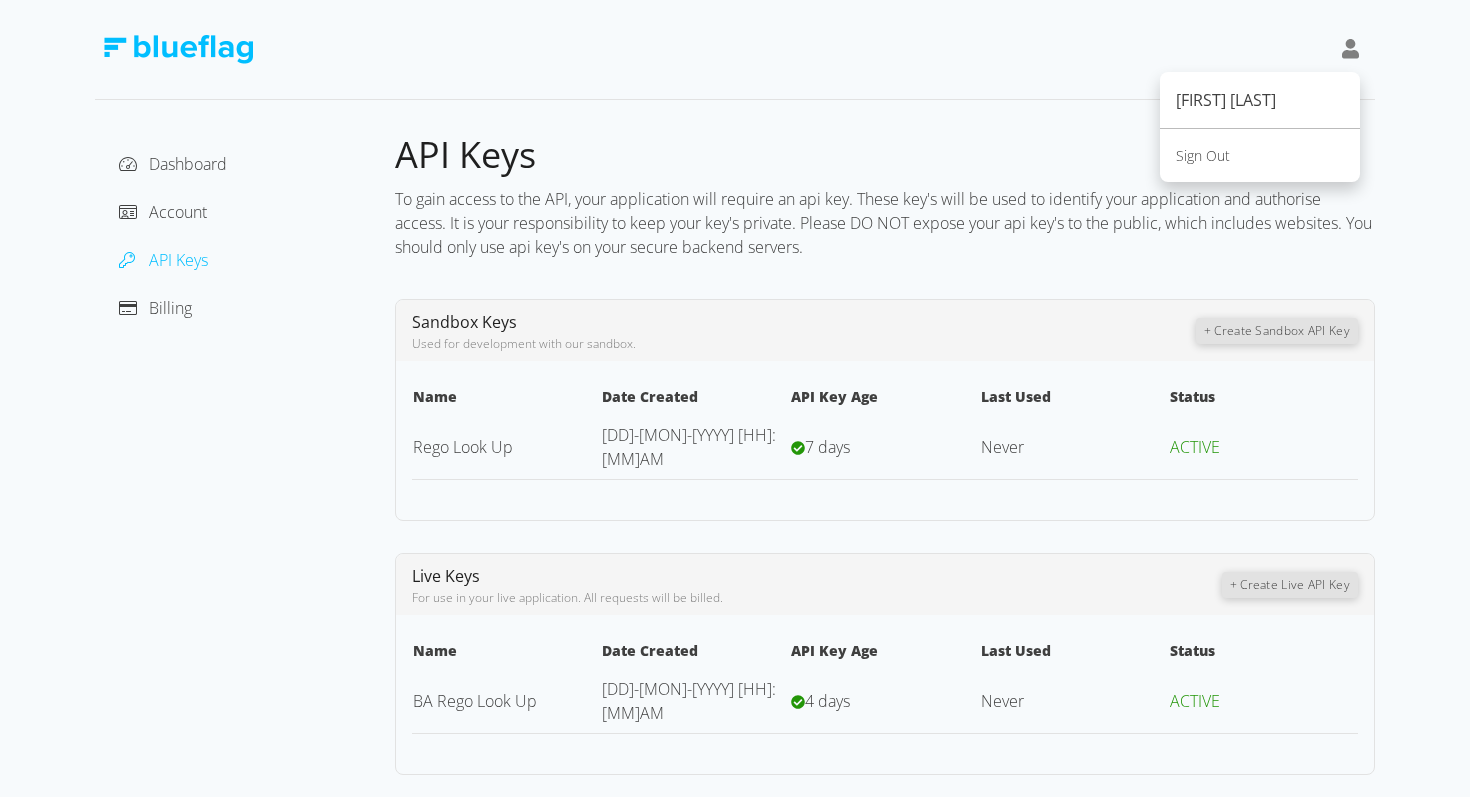 click on "Sign Out" at bounding box center (1260, 155) 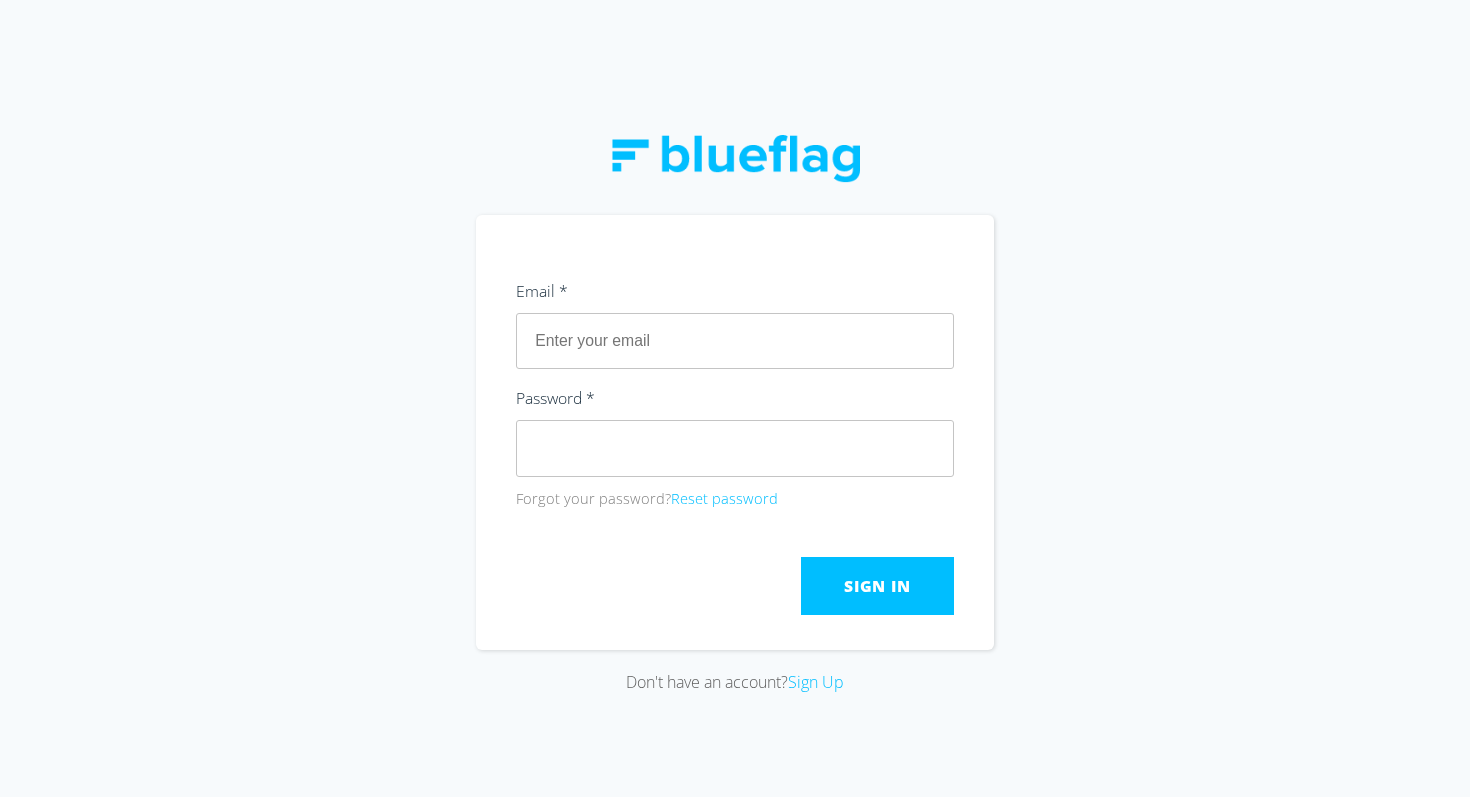 click at bounding box center (735, 159) 